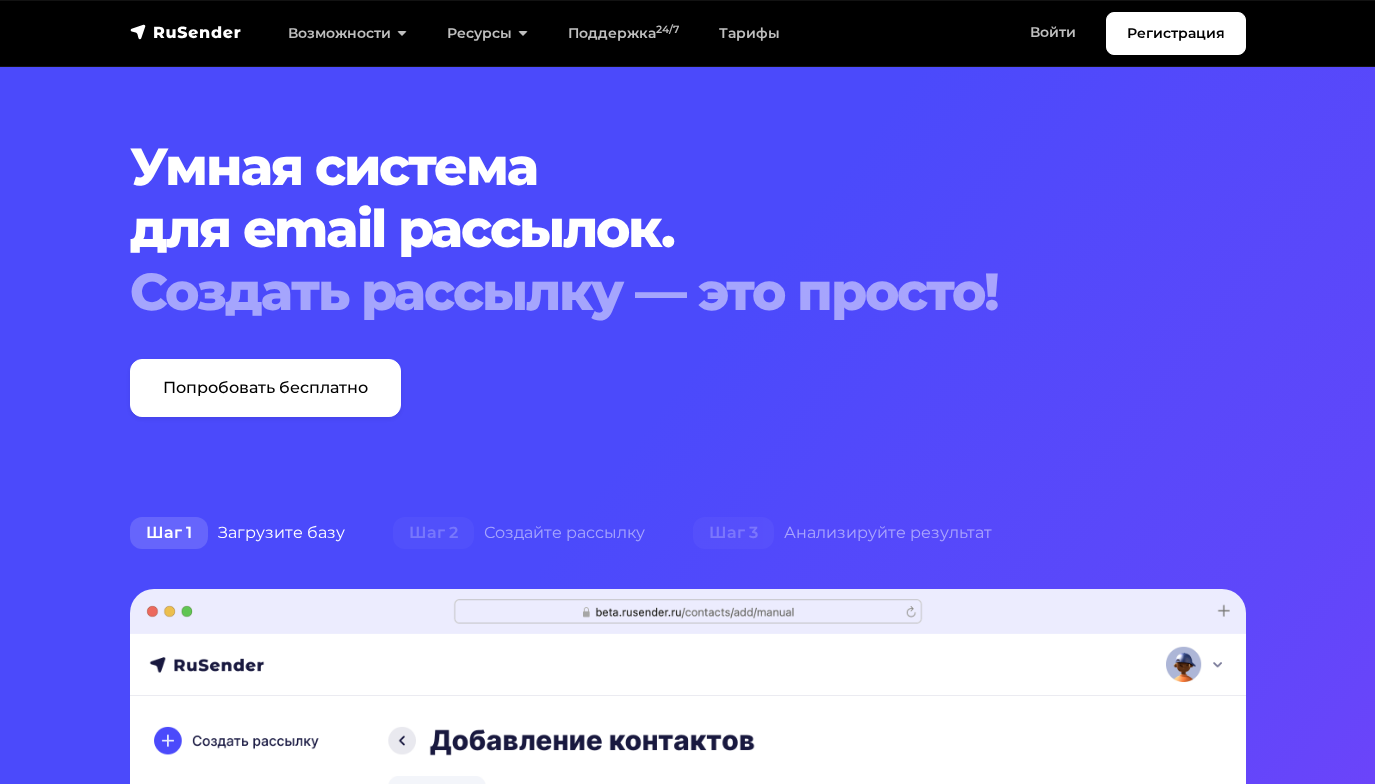 scroll, scrollTop: 0, scrollLeft: 0, axis: both 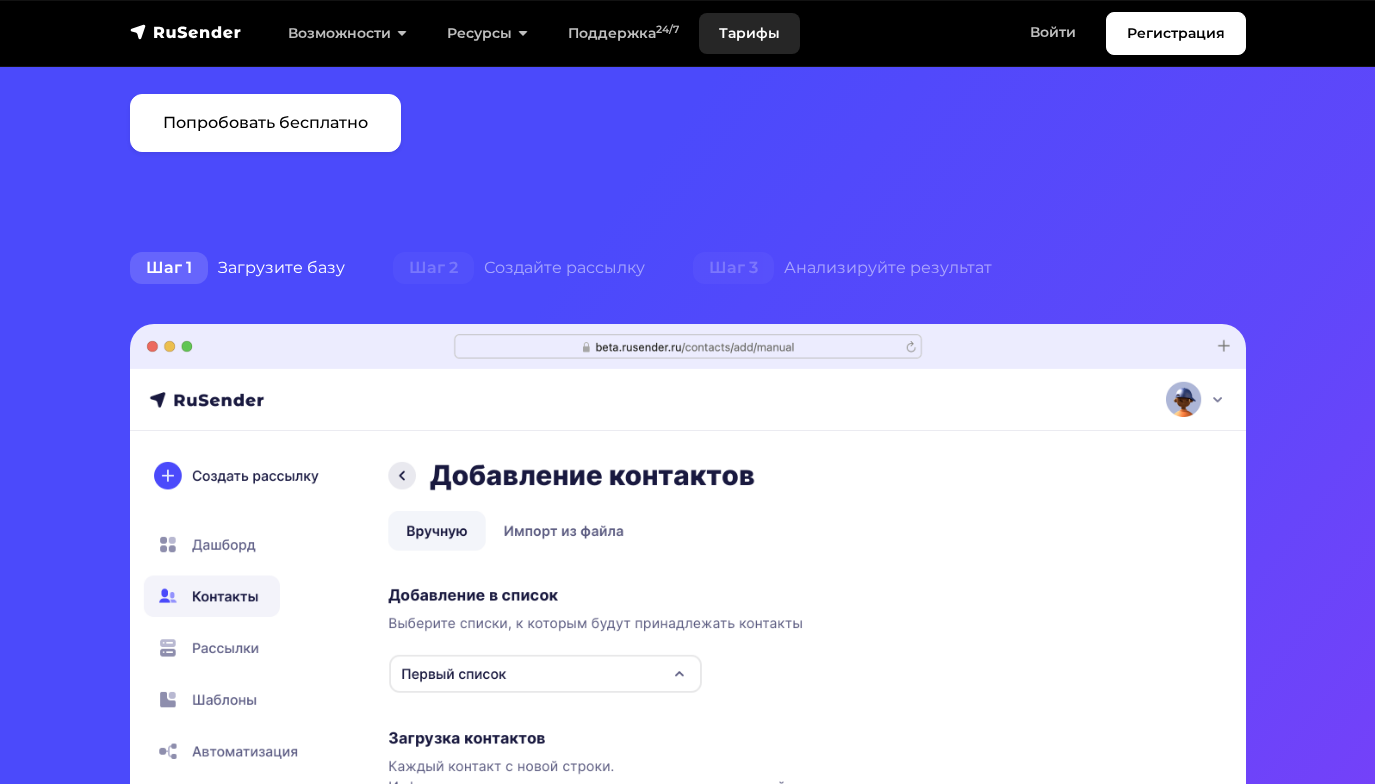 click on "Тарифы" at bounding box center [749, 33] 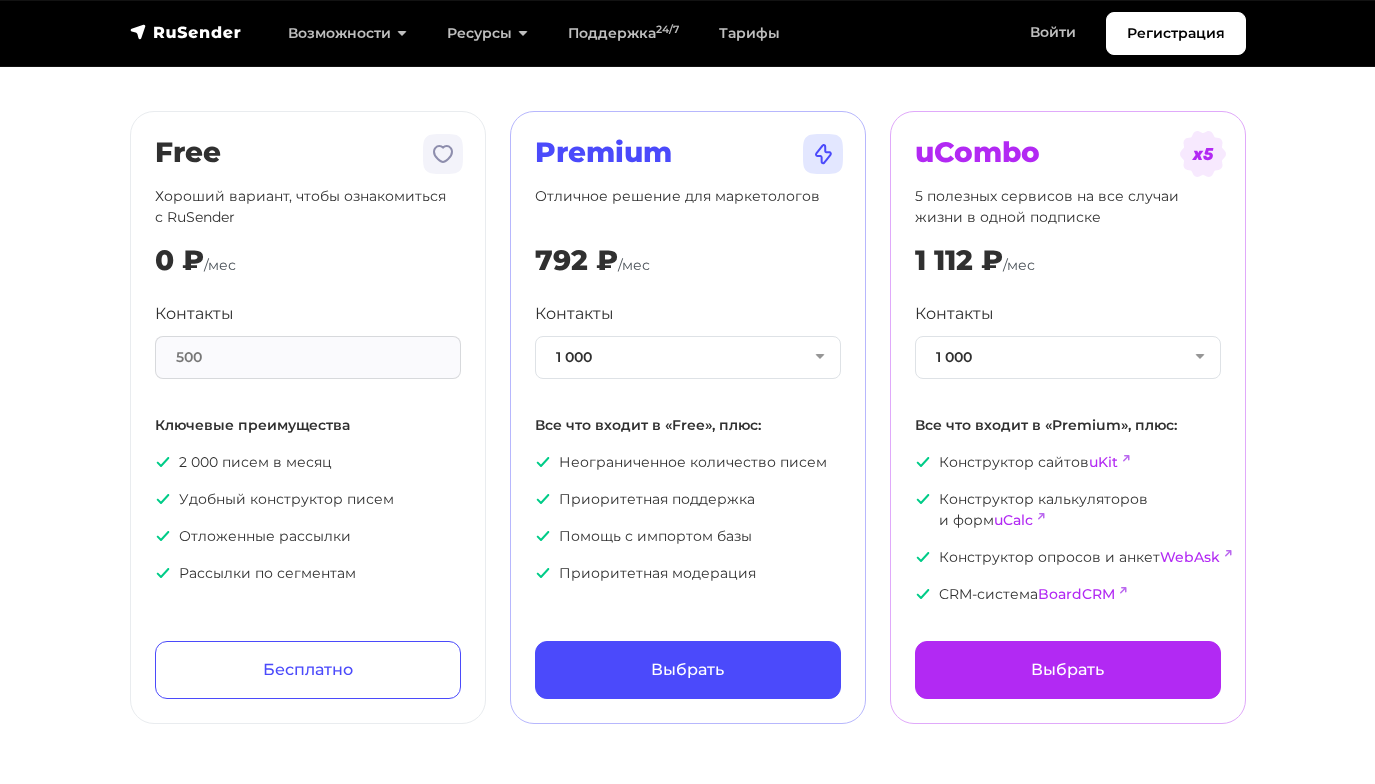 scroll, scrollTop: 100, scrollLeft: 0, axis: vertical 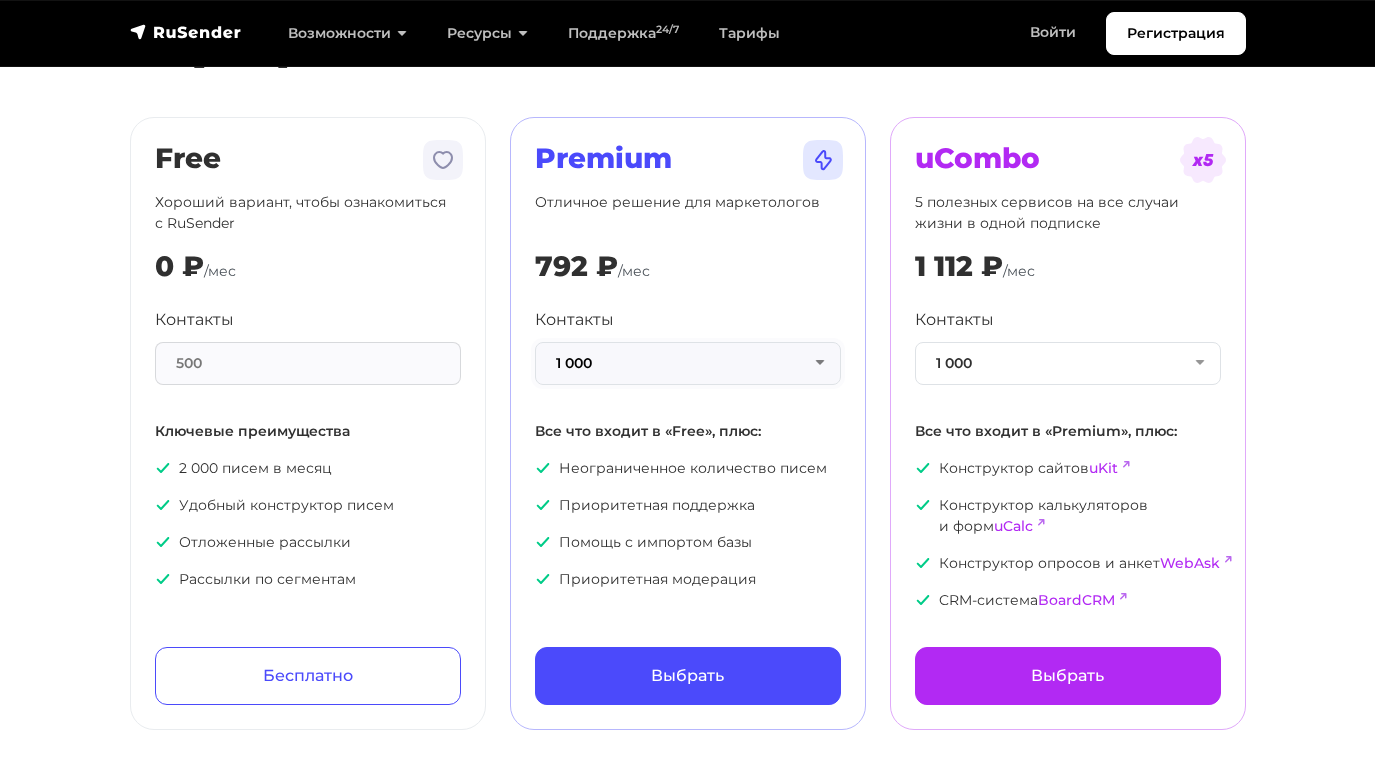 click on "1 000" at bounding box center [688, 363] 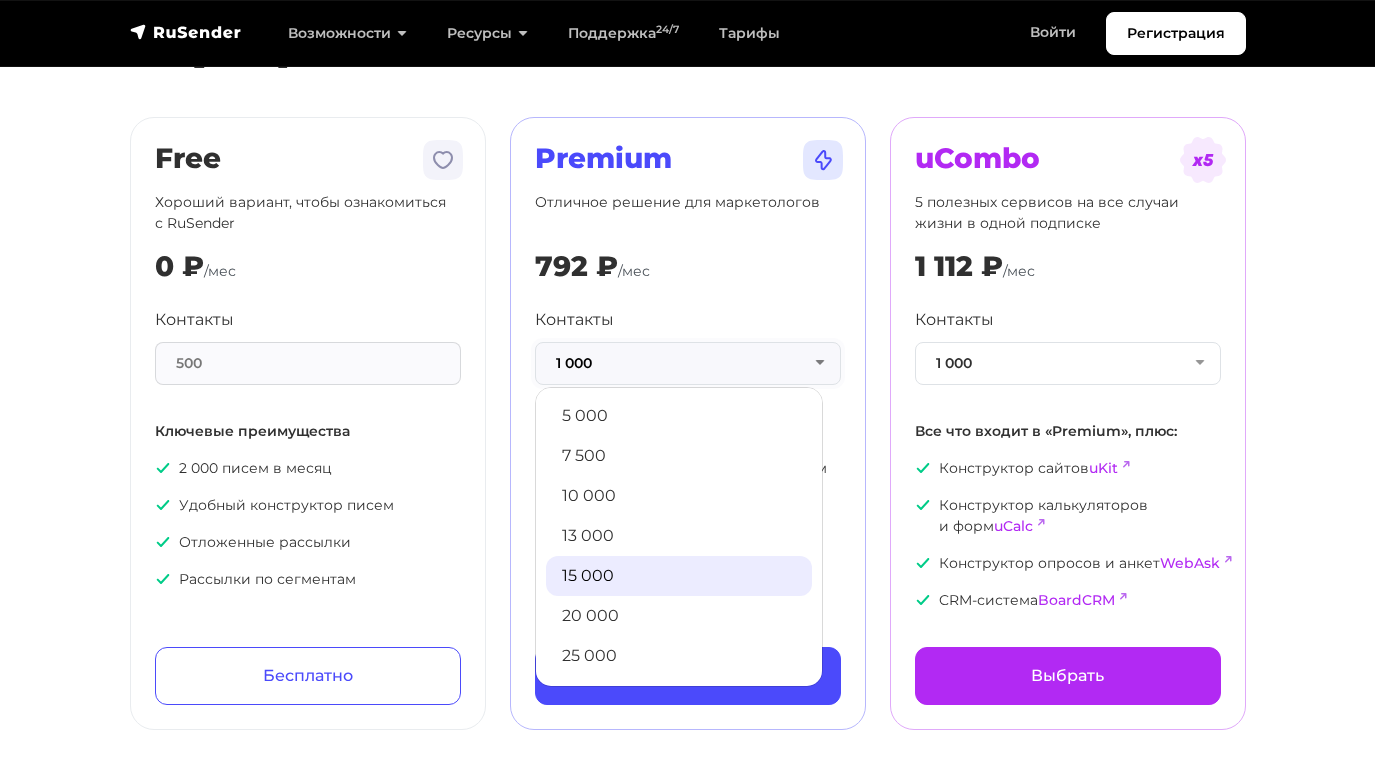 scroll, scrollTop: 300, scrollLeft: 0, axis: vertical 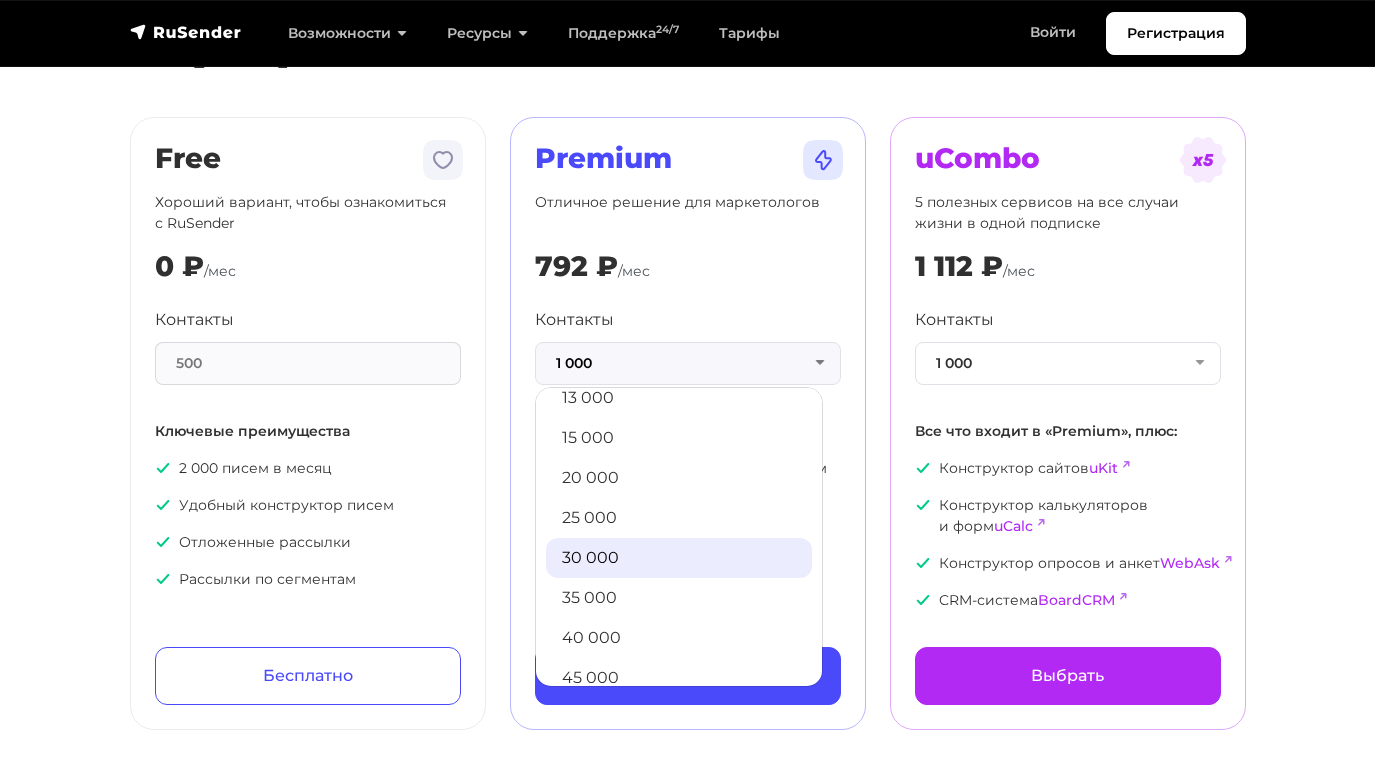 click on "30 000" at bounding box center (679, 558) 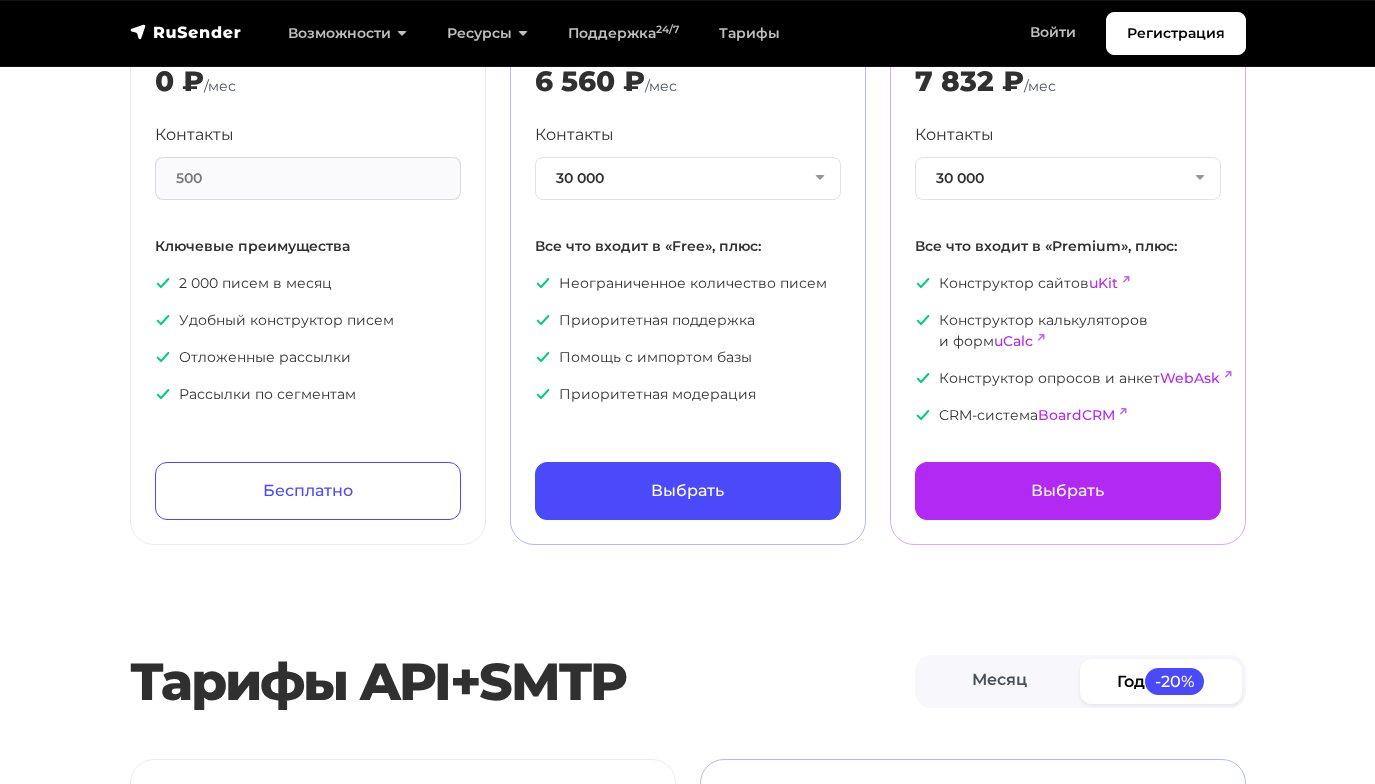 scroll, scrollTop: 400, scrollLeft: 0, axis: vertical 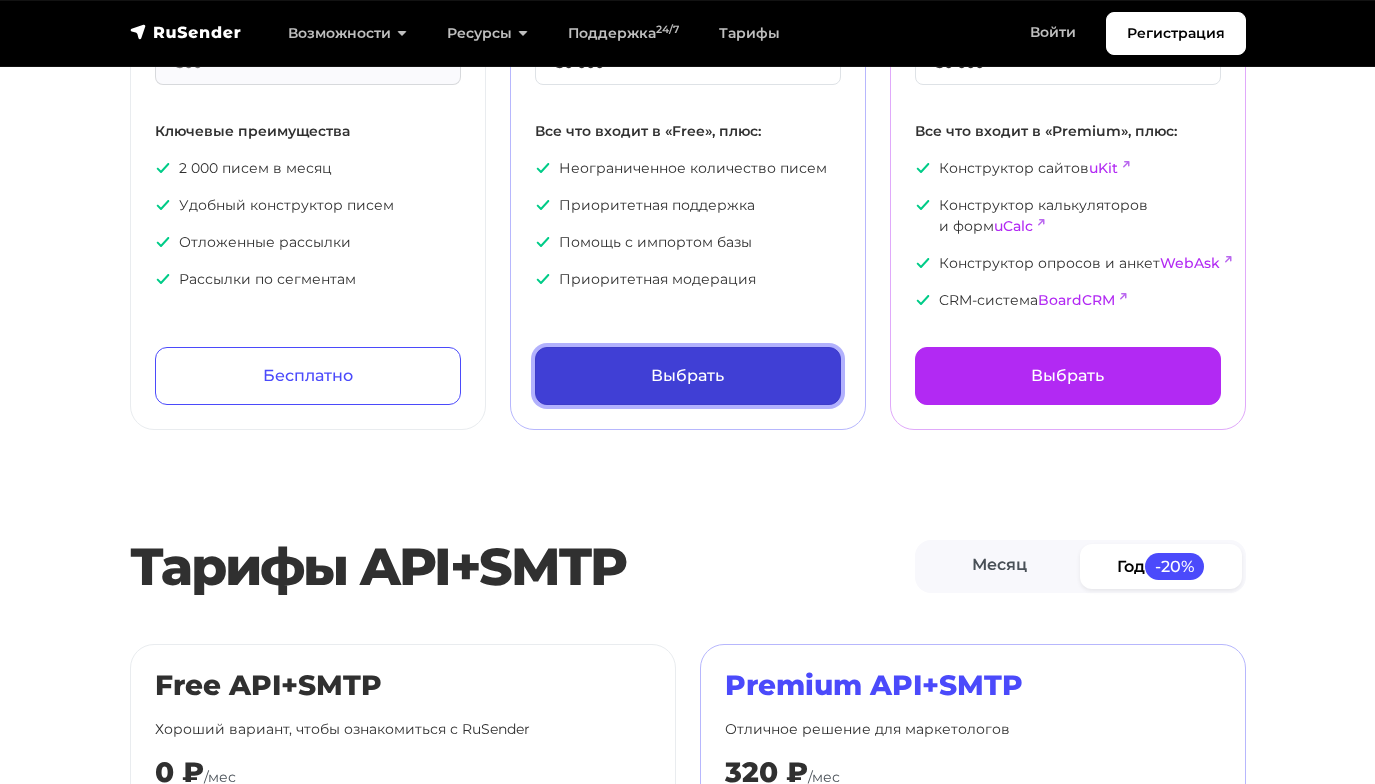 click on "Выбрать" at bounding box center [688, 376] 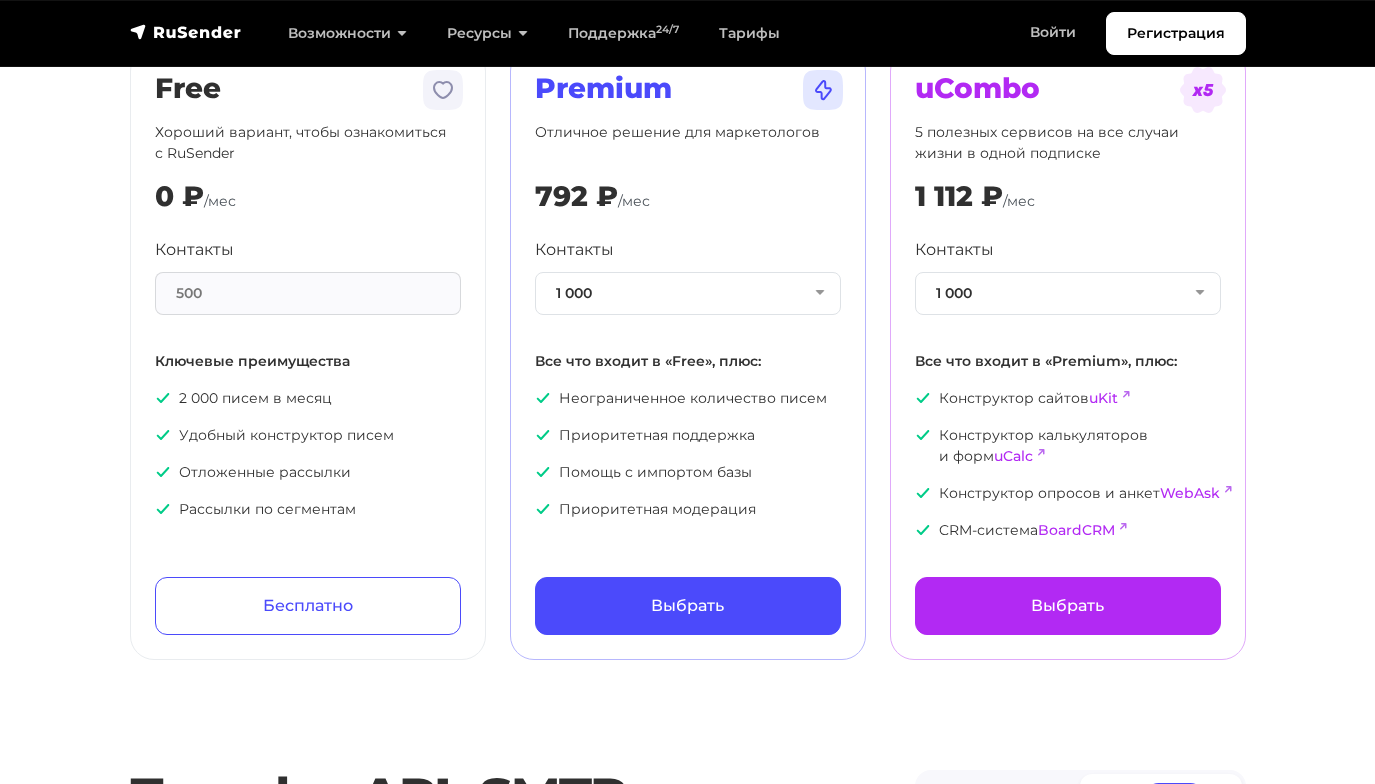 scroll, scrollTop: 0, scrollLeft: 0, axis: both 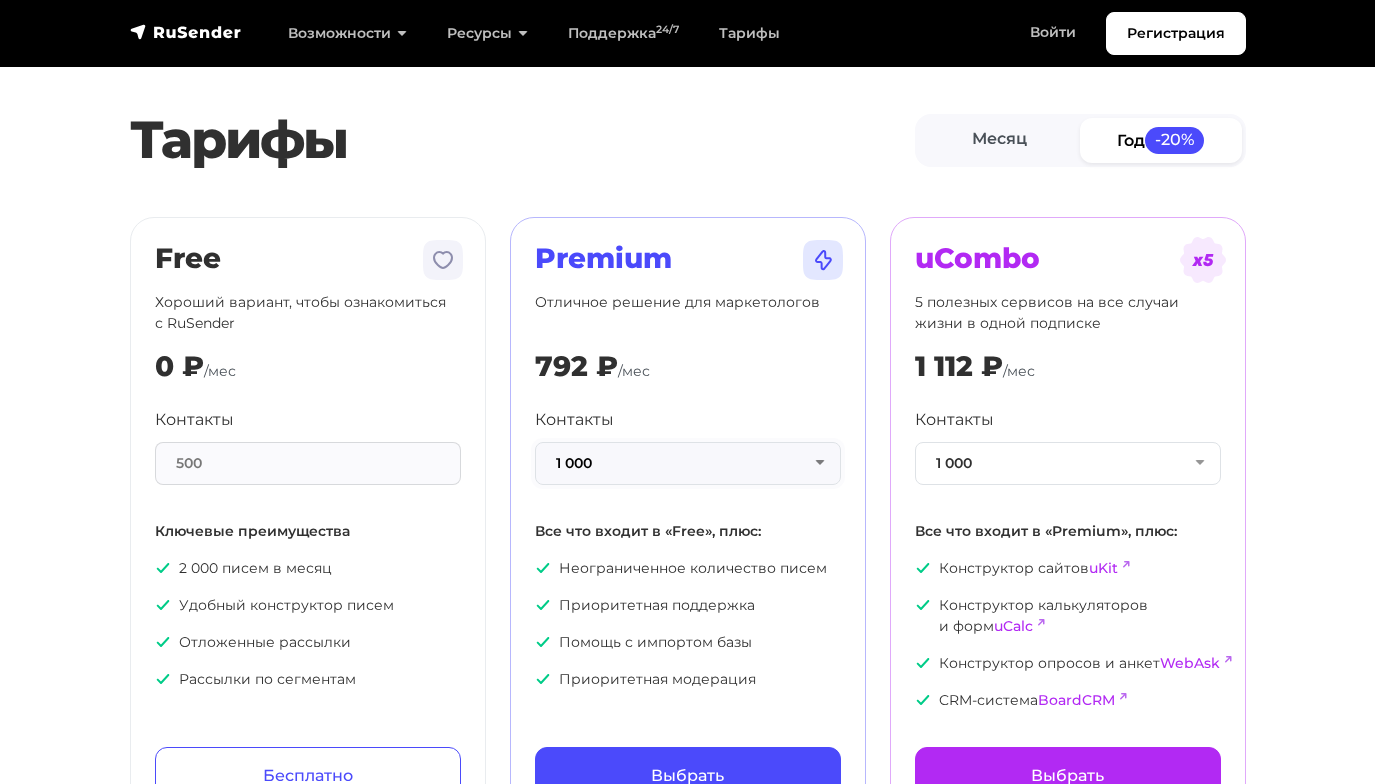 click on "1 000" at bounding box center (688, 463) 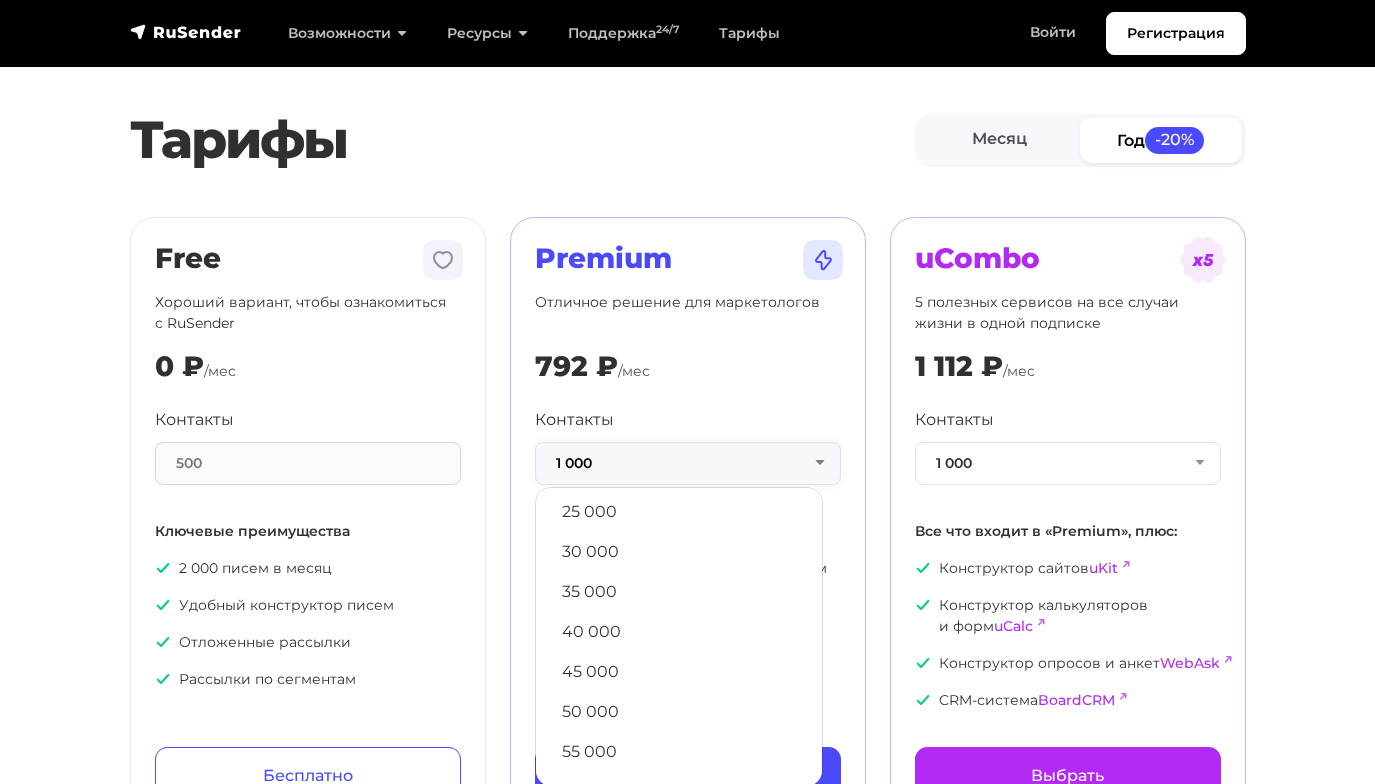 scroll, scrollTop: 400, scrollLeft: 0, axis: vertical 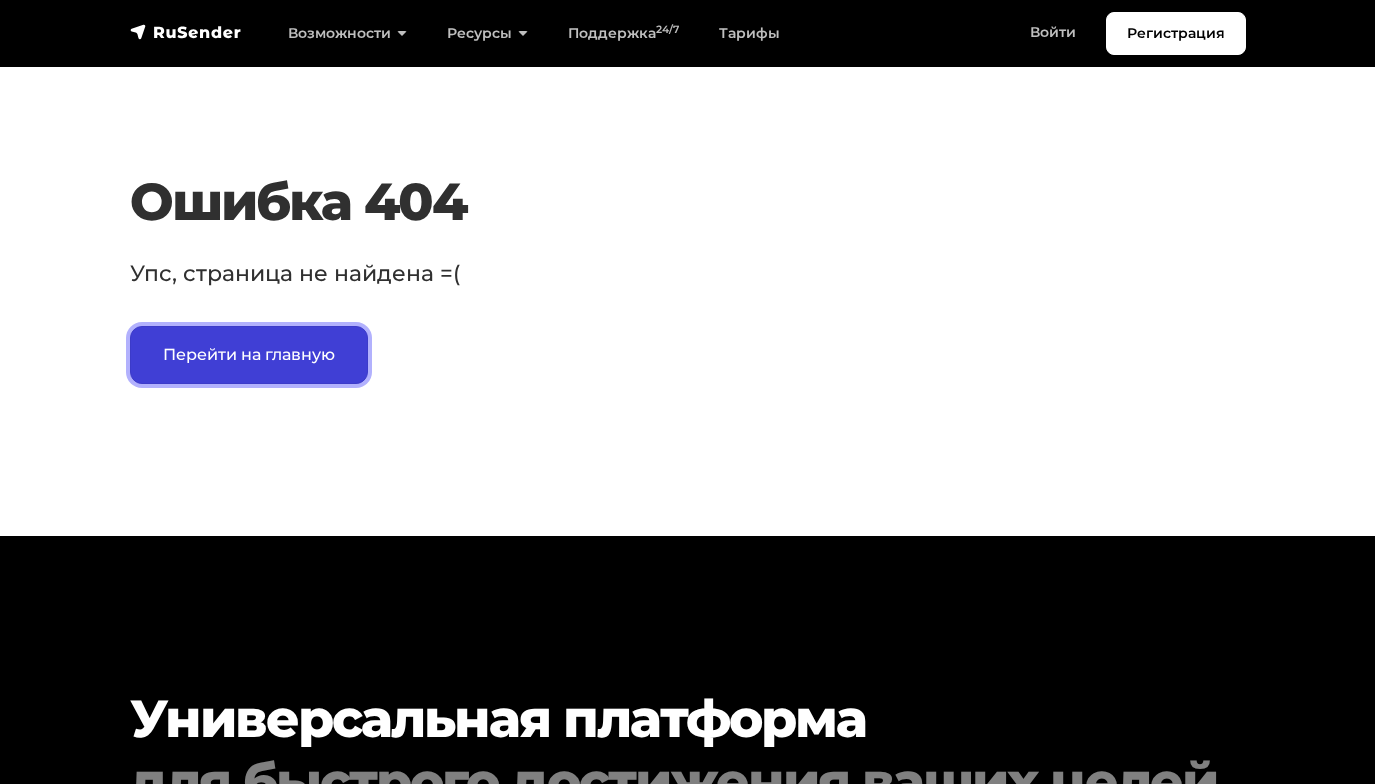 click on "Перейти на главную" at bounding box center [249, 355] 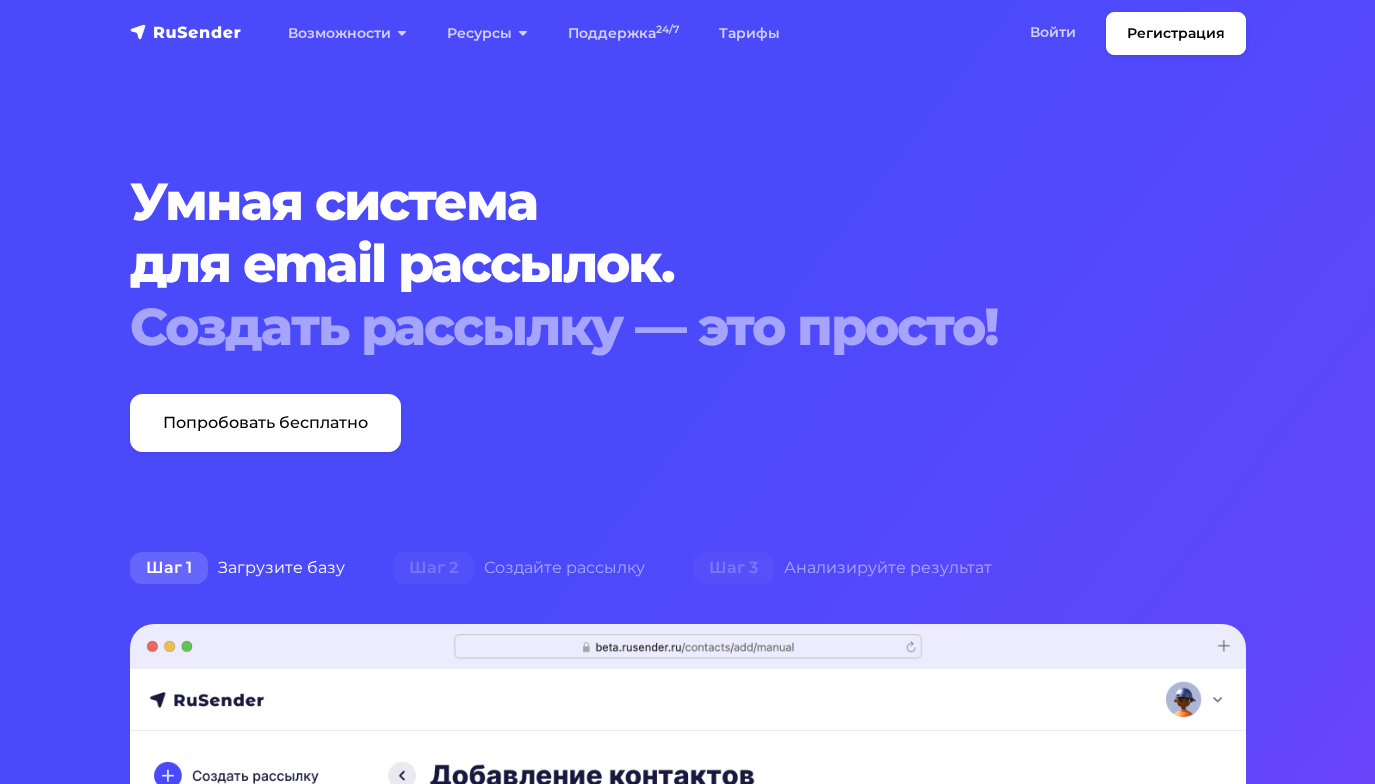scroll, scrollTop: 0, scrollLeft: 0, axis: both 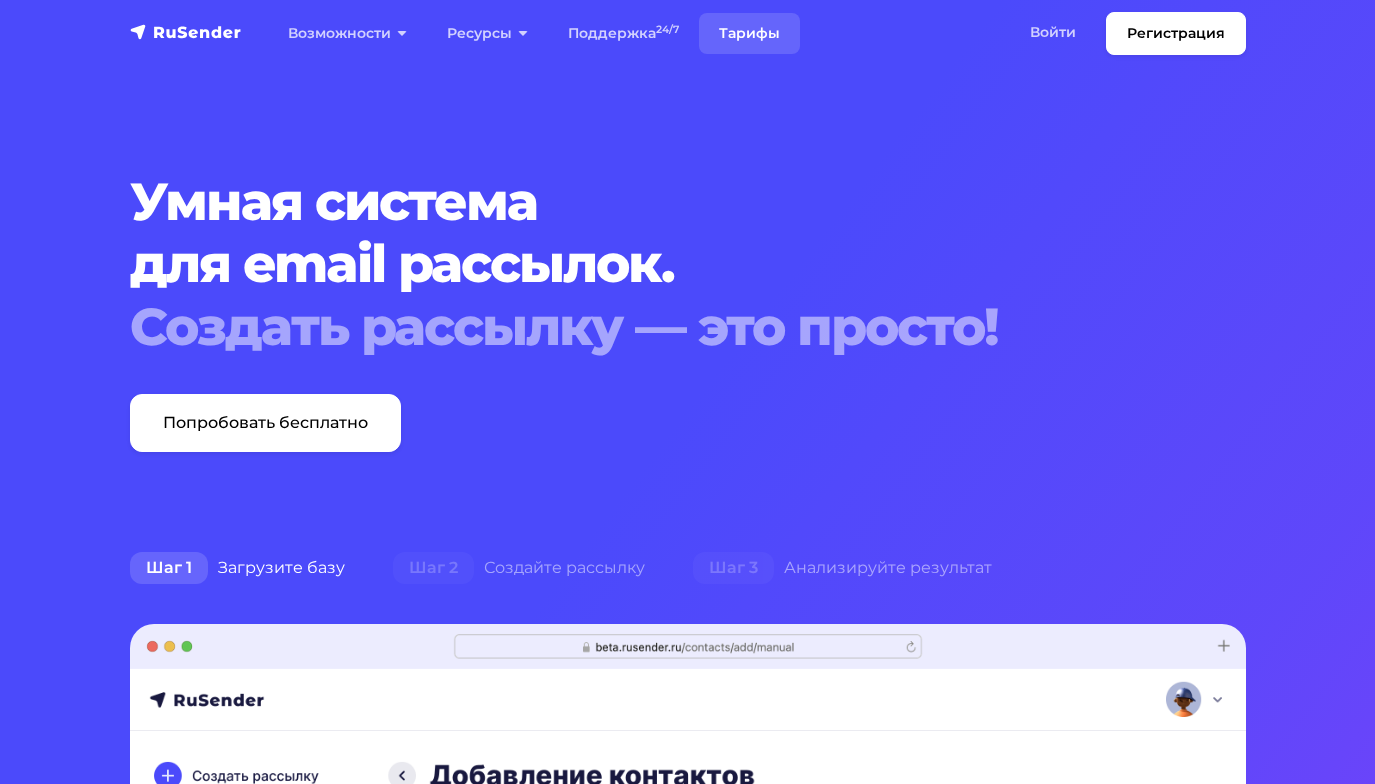 click on "Тарифы" at bounding box center [749, 33] 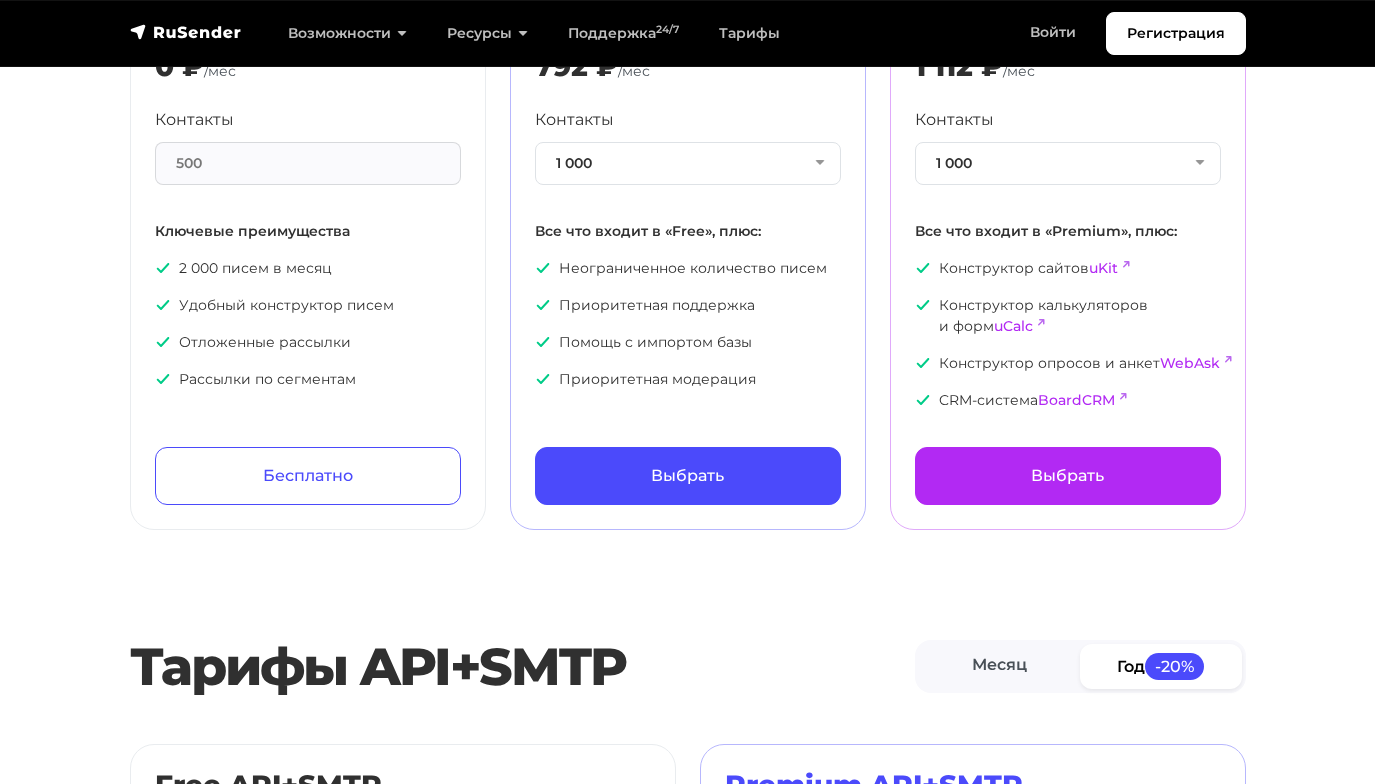 scroll, scrollTop: 400, scrollLeft: 0, axis: vertical 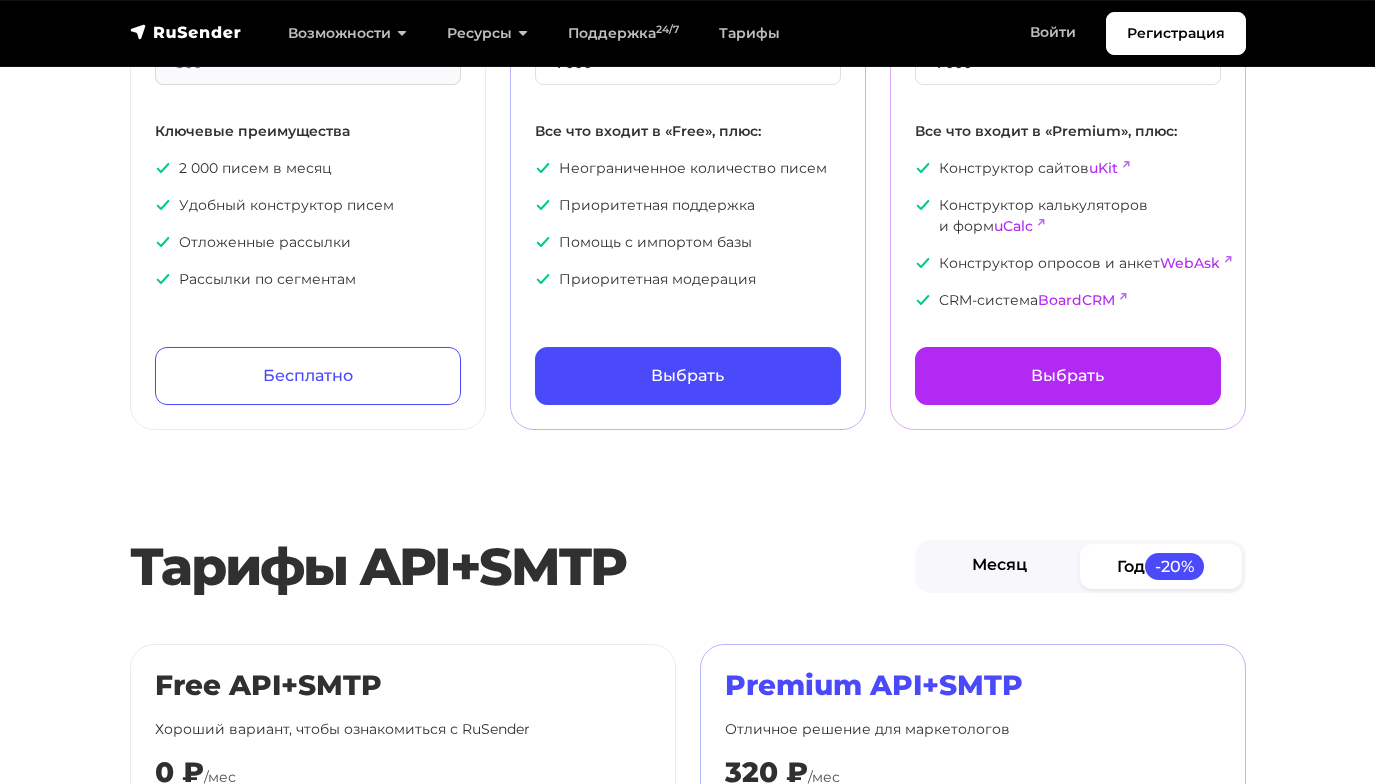 click on "Месяц" at bounding box center [1000, 566] 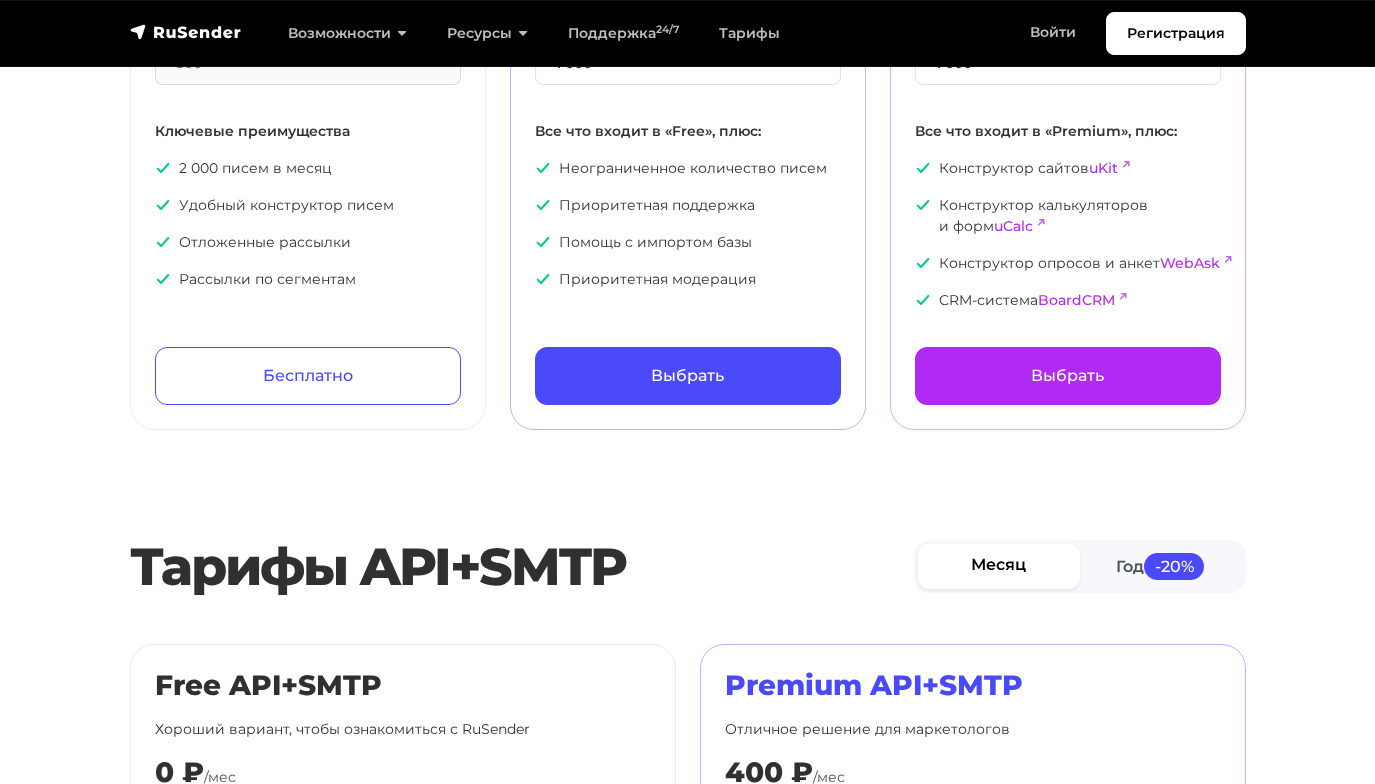 click on "Месяц" at bounding box center [999, 566] 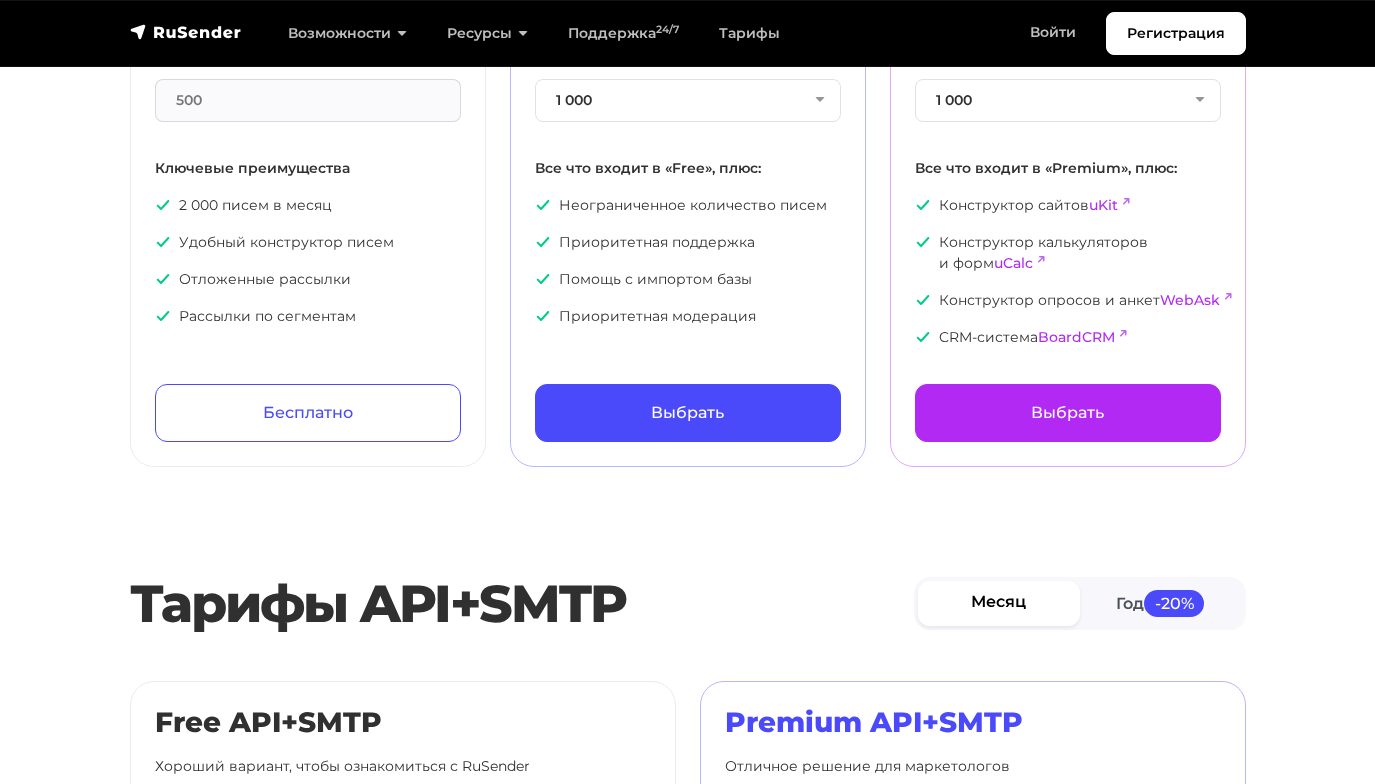 scroll, scrollTop: 400, scrollLeft: 0, axis: vertical 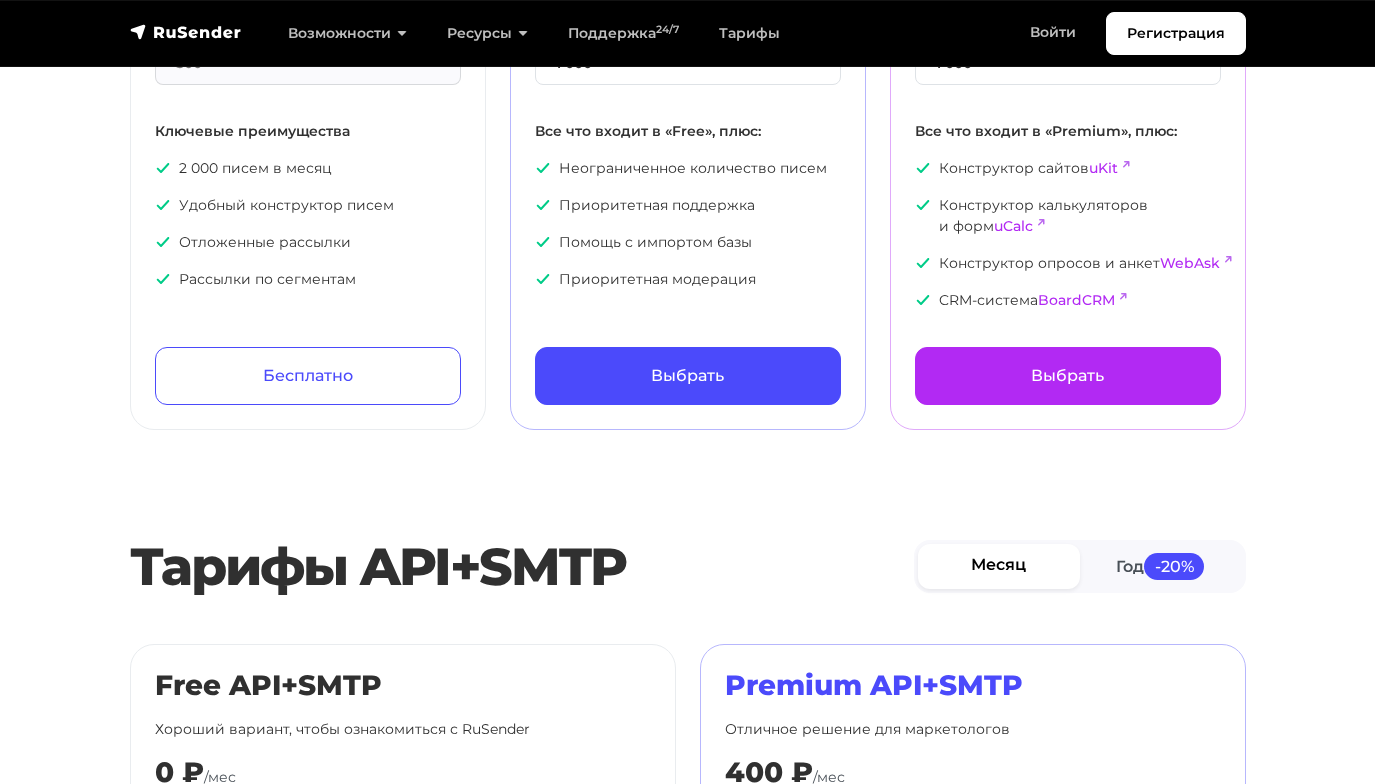 click on "Месяц" at bounding box center (999, 566) 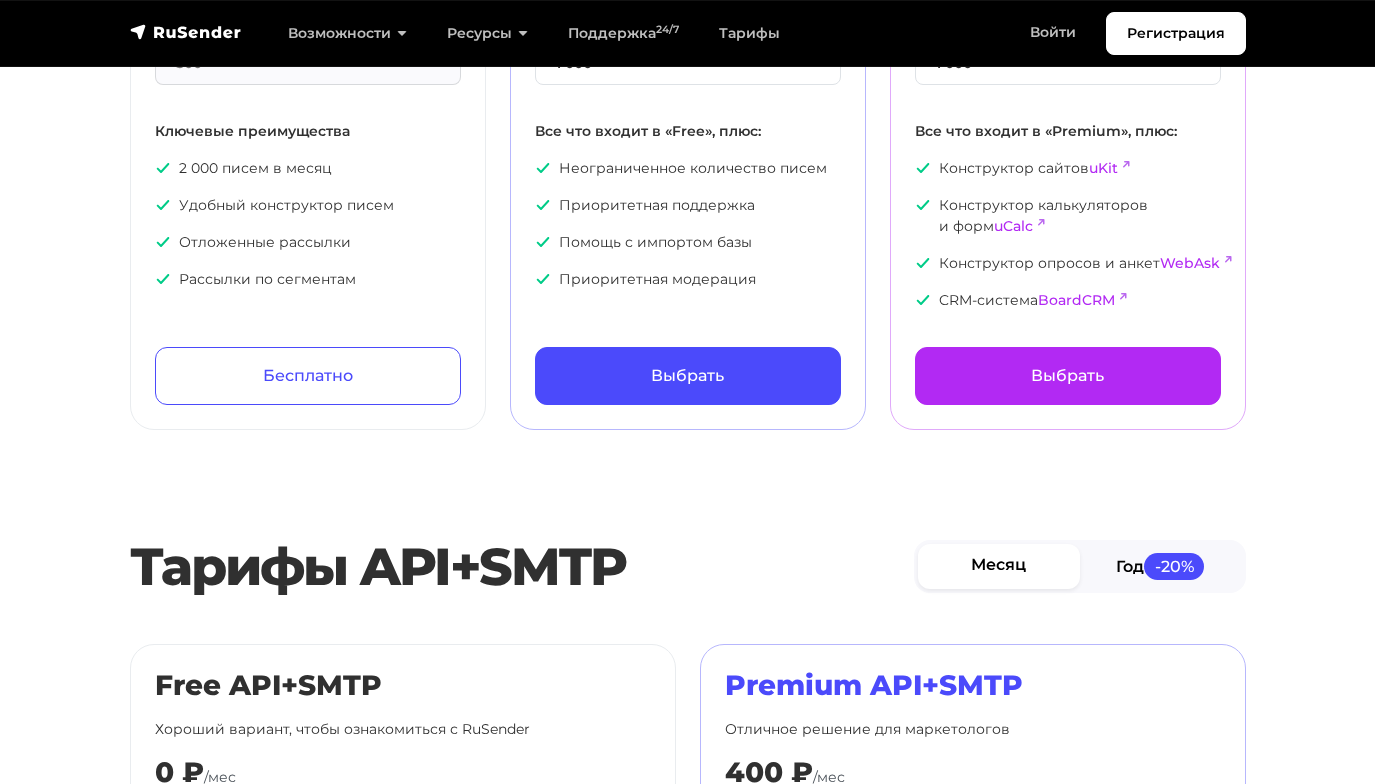 click on "Год  -20%" at bounding box center (1161, 566) 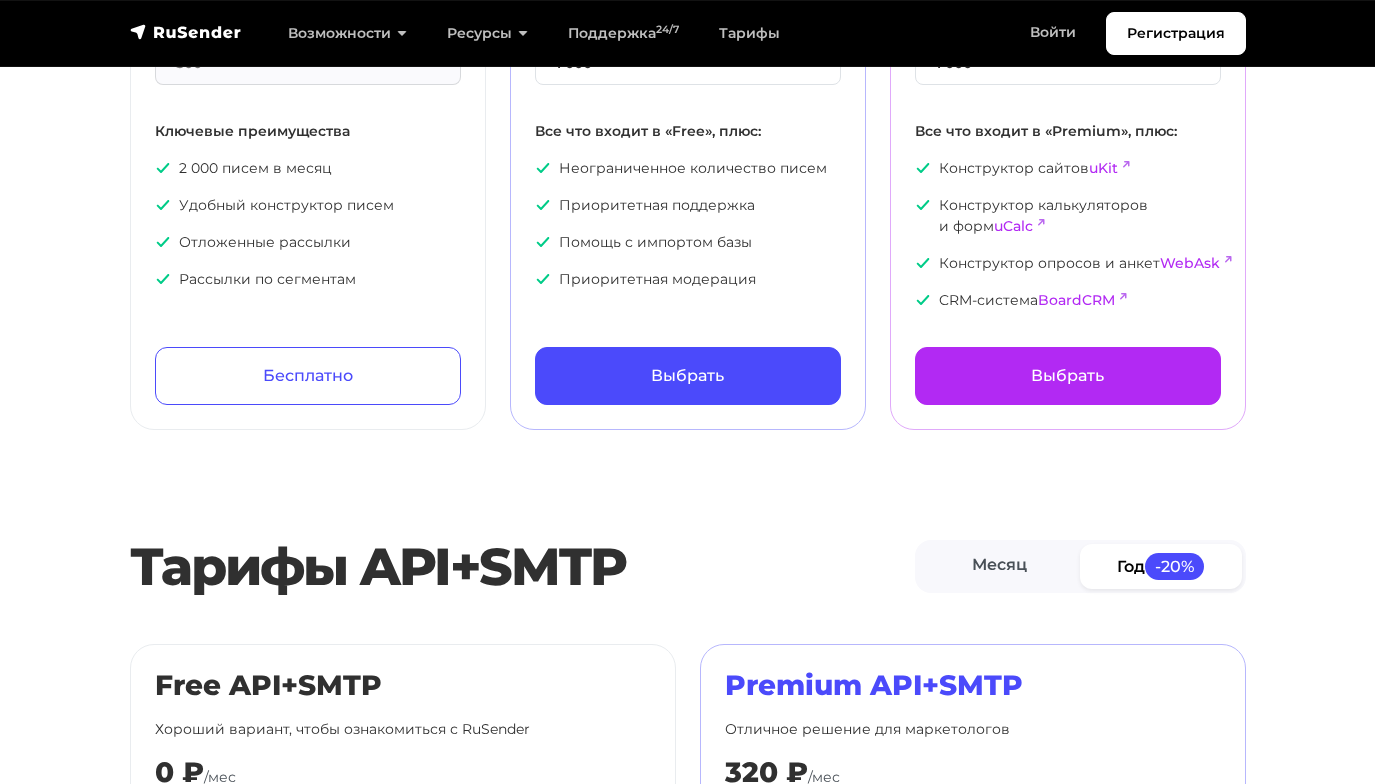 click on "-20%" at bounding box center [1175, 566] 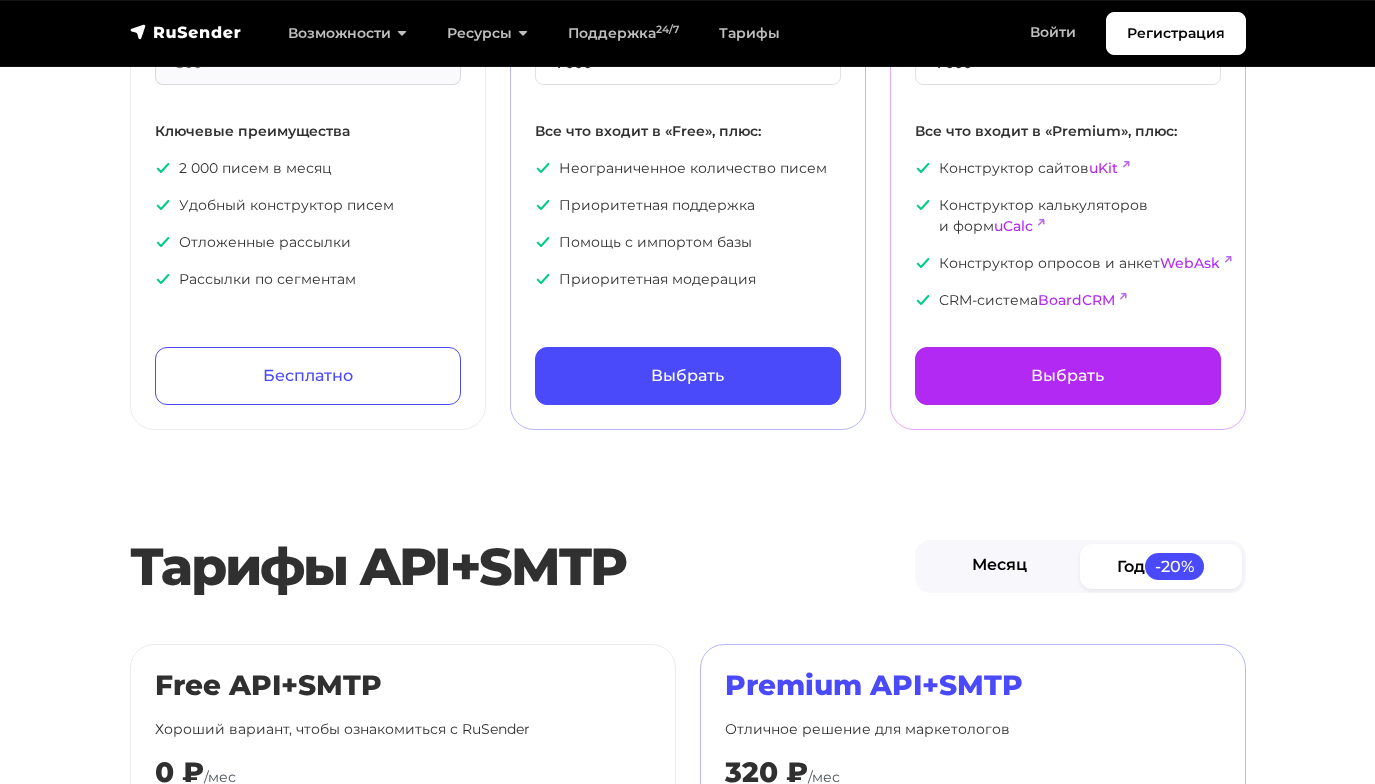 click on "Месяц" at bounding box center [1000, 566] 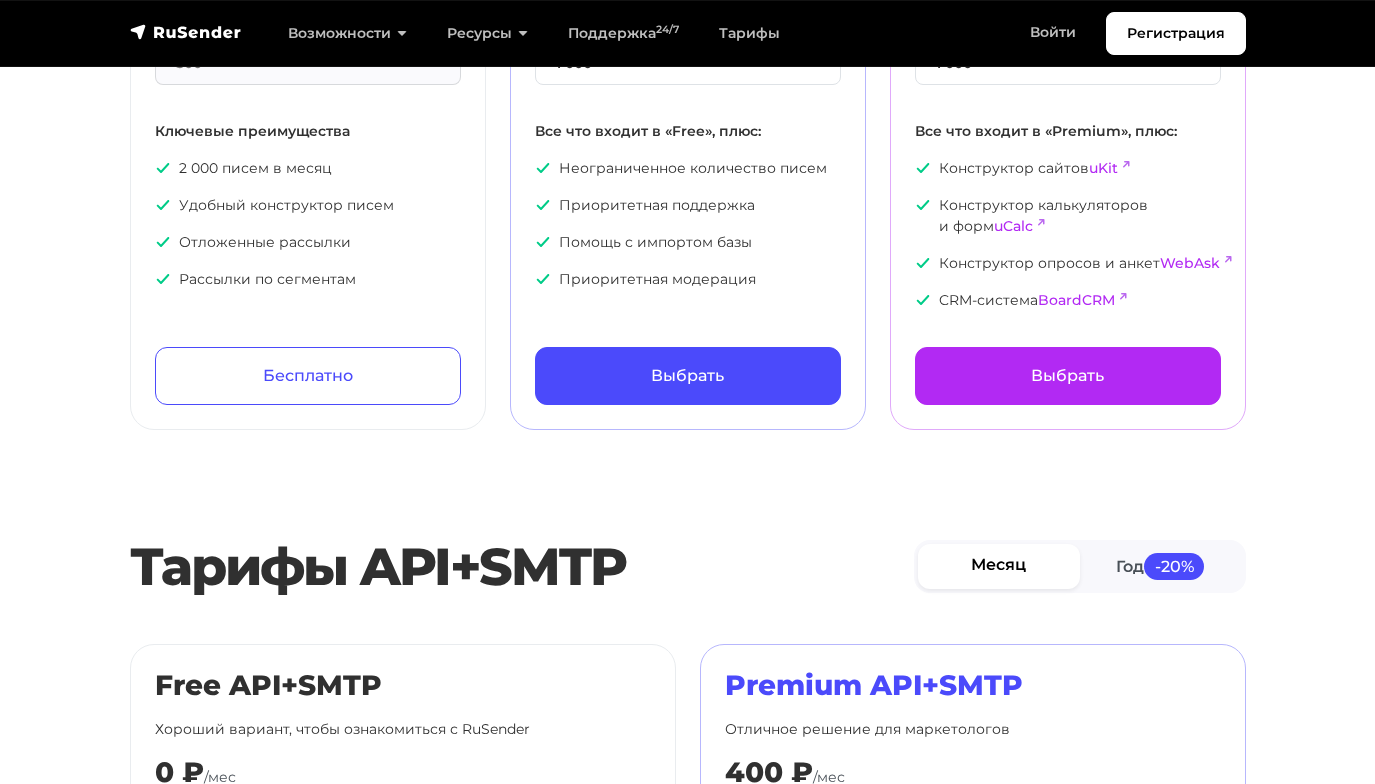 click on "Месяц" at bounding box center [999, 566] 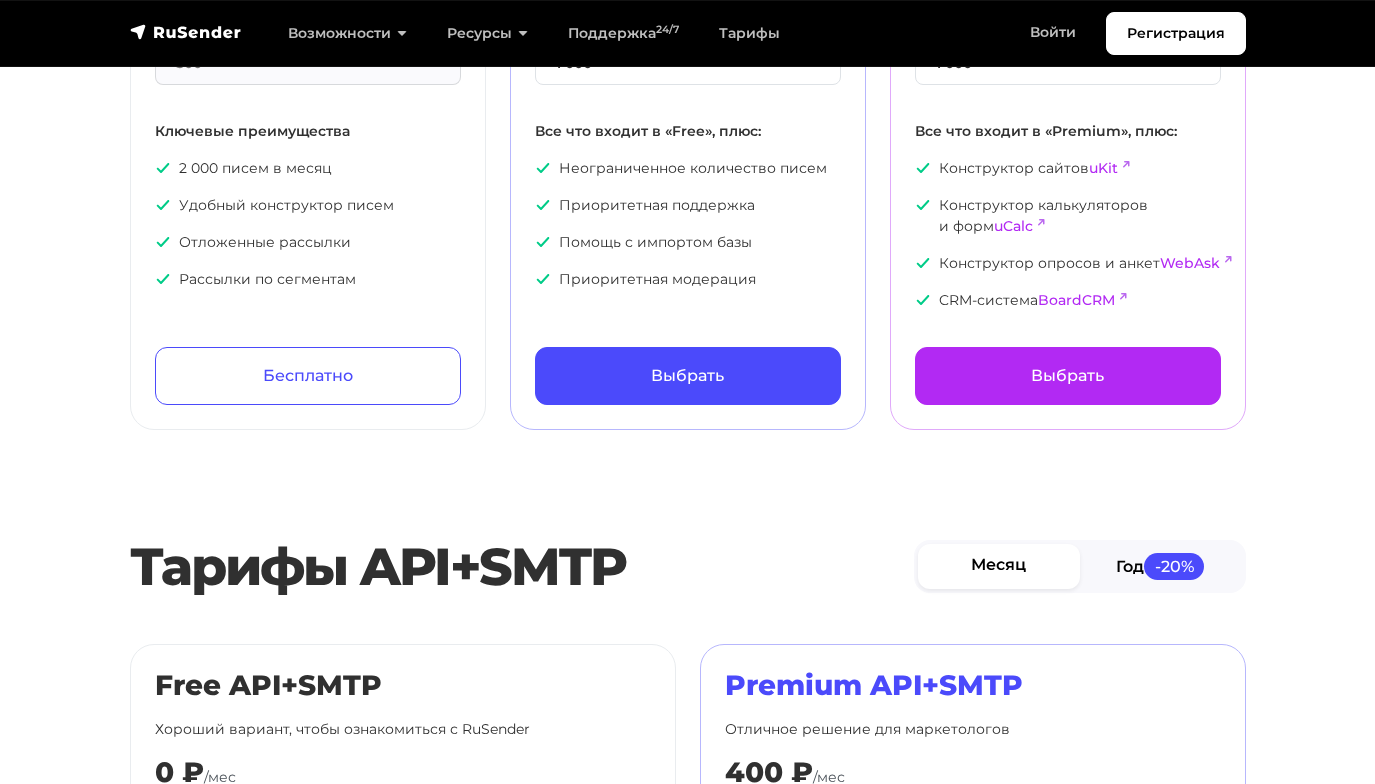 click on "-20%" at bounding box center (1174, 566) 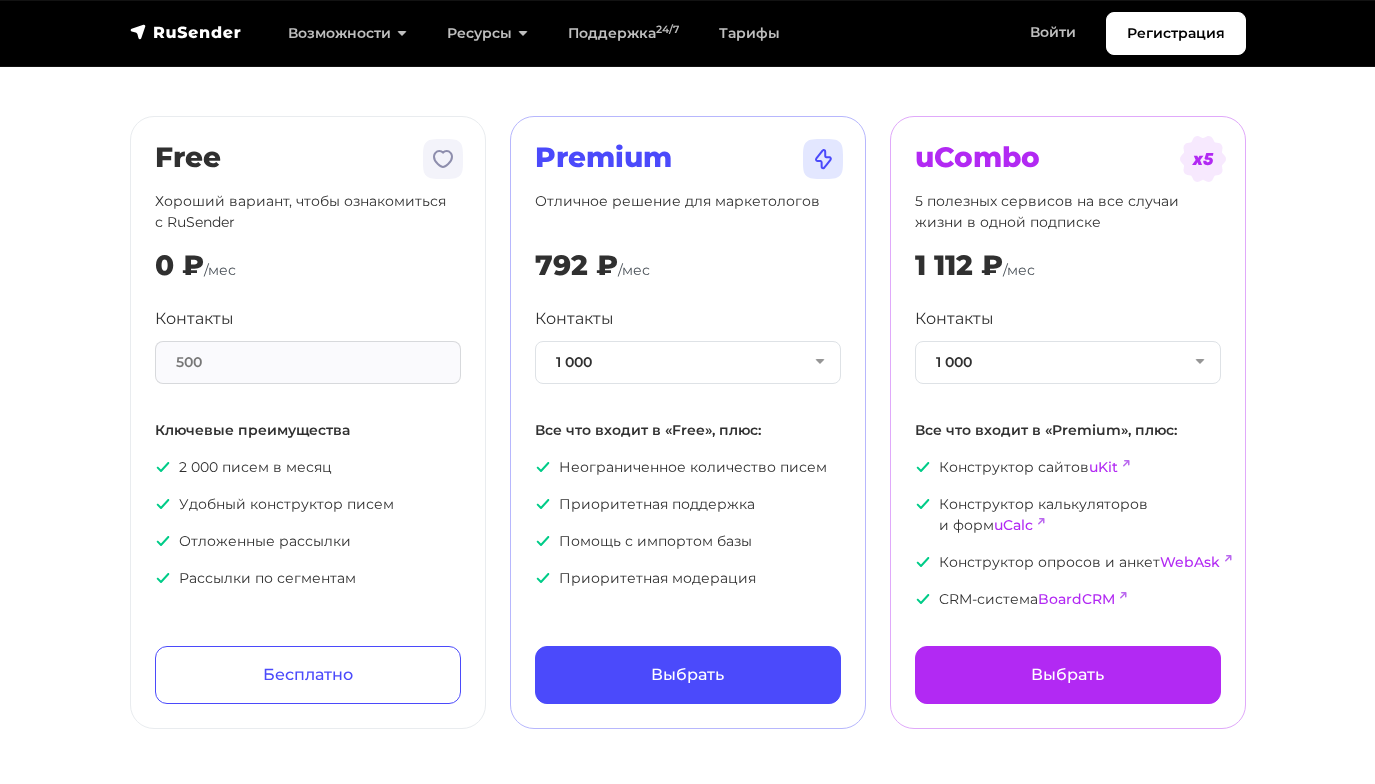 scroll, scrollTop: 100, scrollLeft: 0, axis: vertical 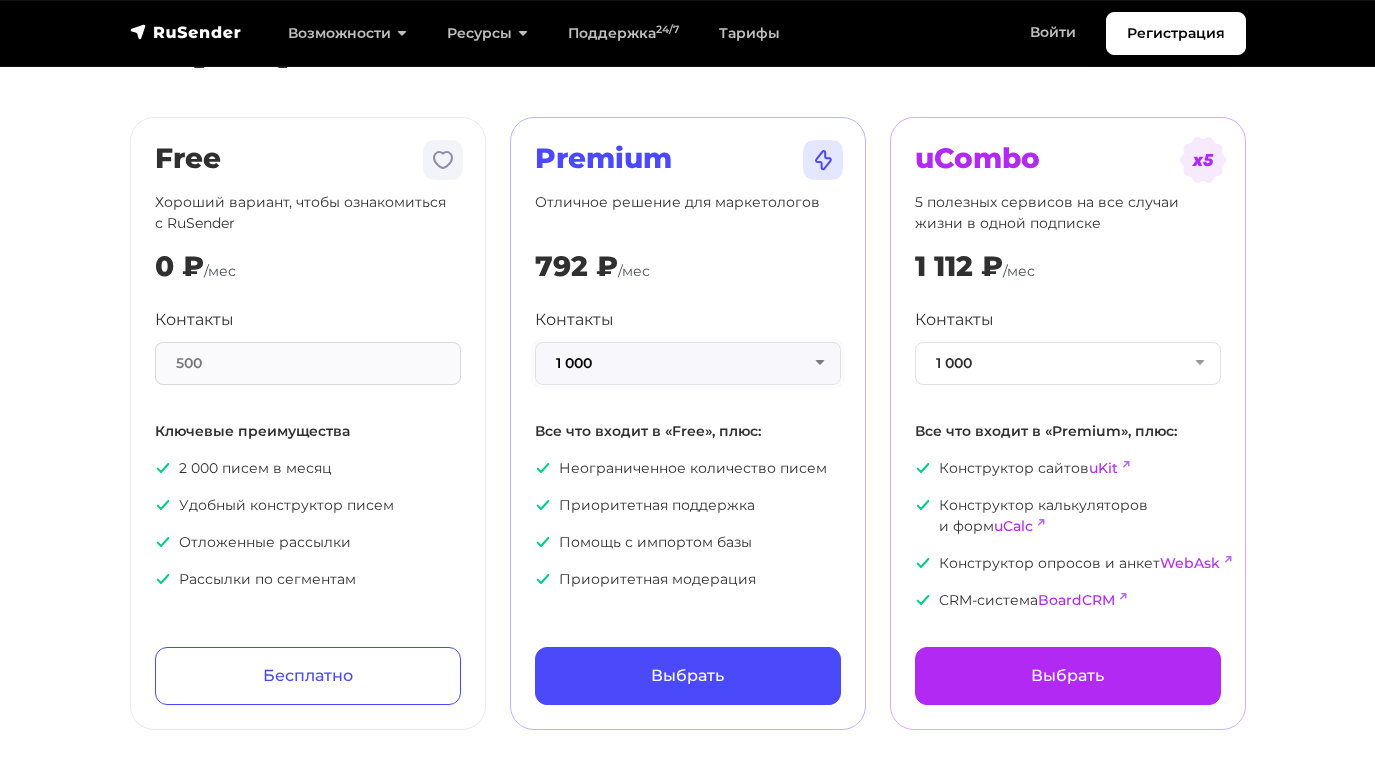 click on "1 000" at bounding box center (688, 363) 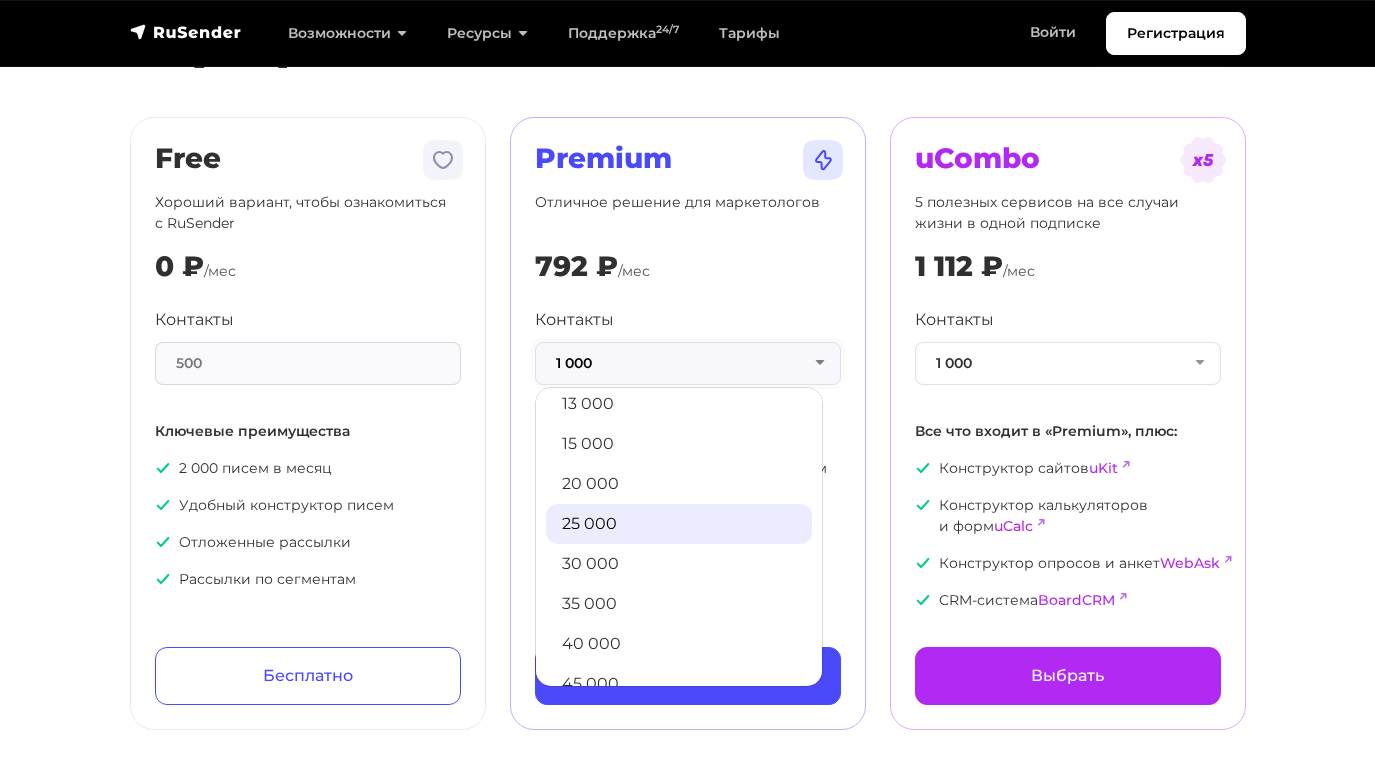 scroll, scrollTop: 300, scrollLeft: 0, axis: vertical 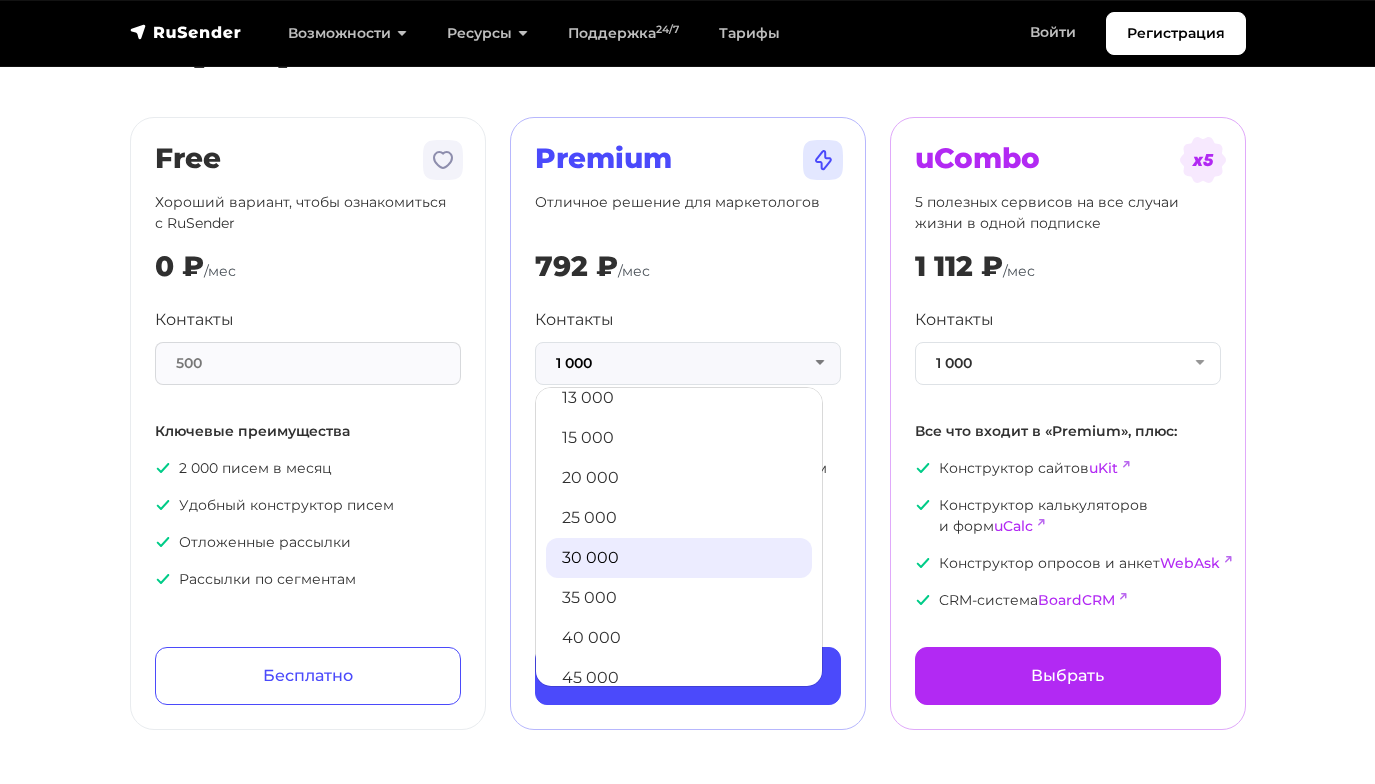 click on "30 000" at bounding box center (679, 558) 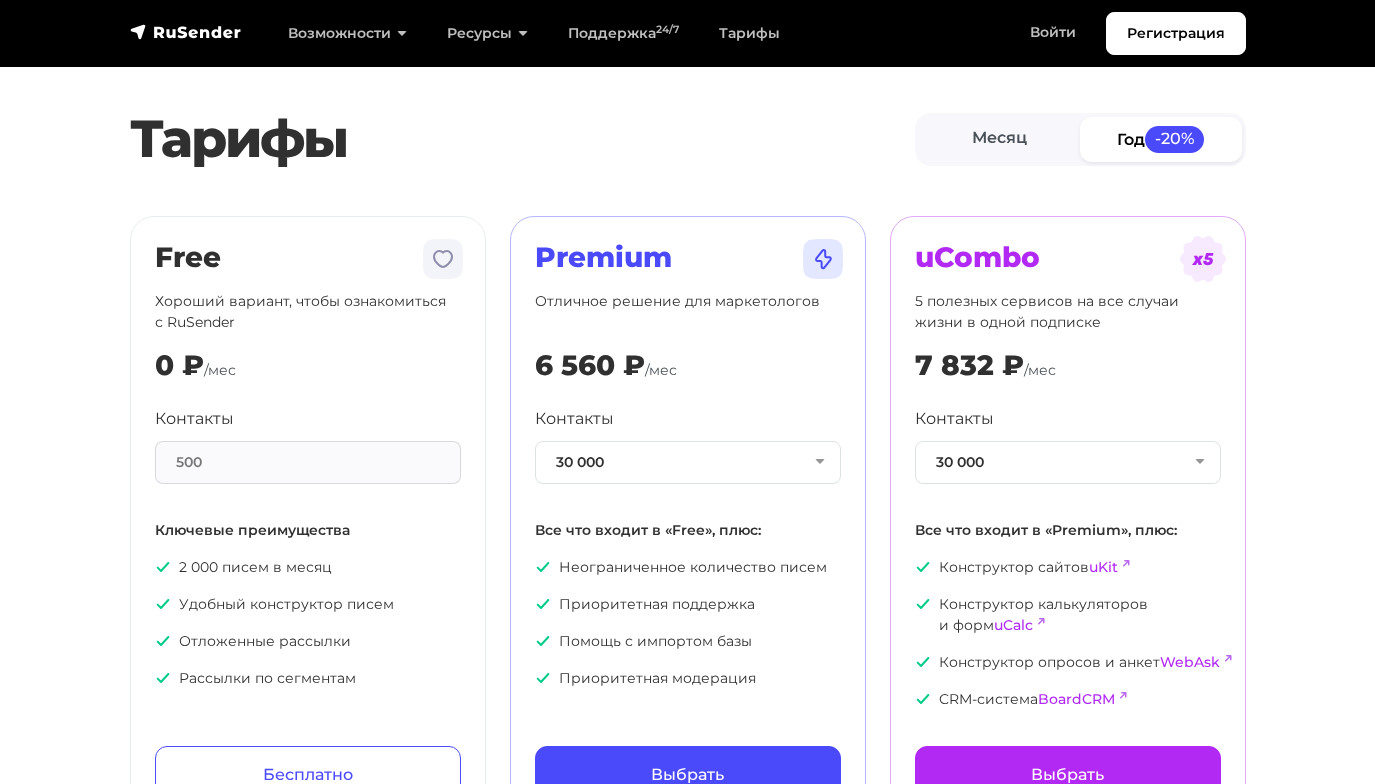 scroll, scrollTop: 0, scrollLeft: 0, axis: both 